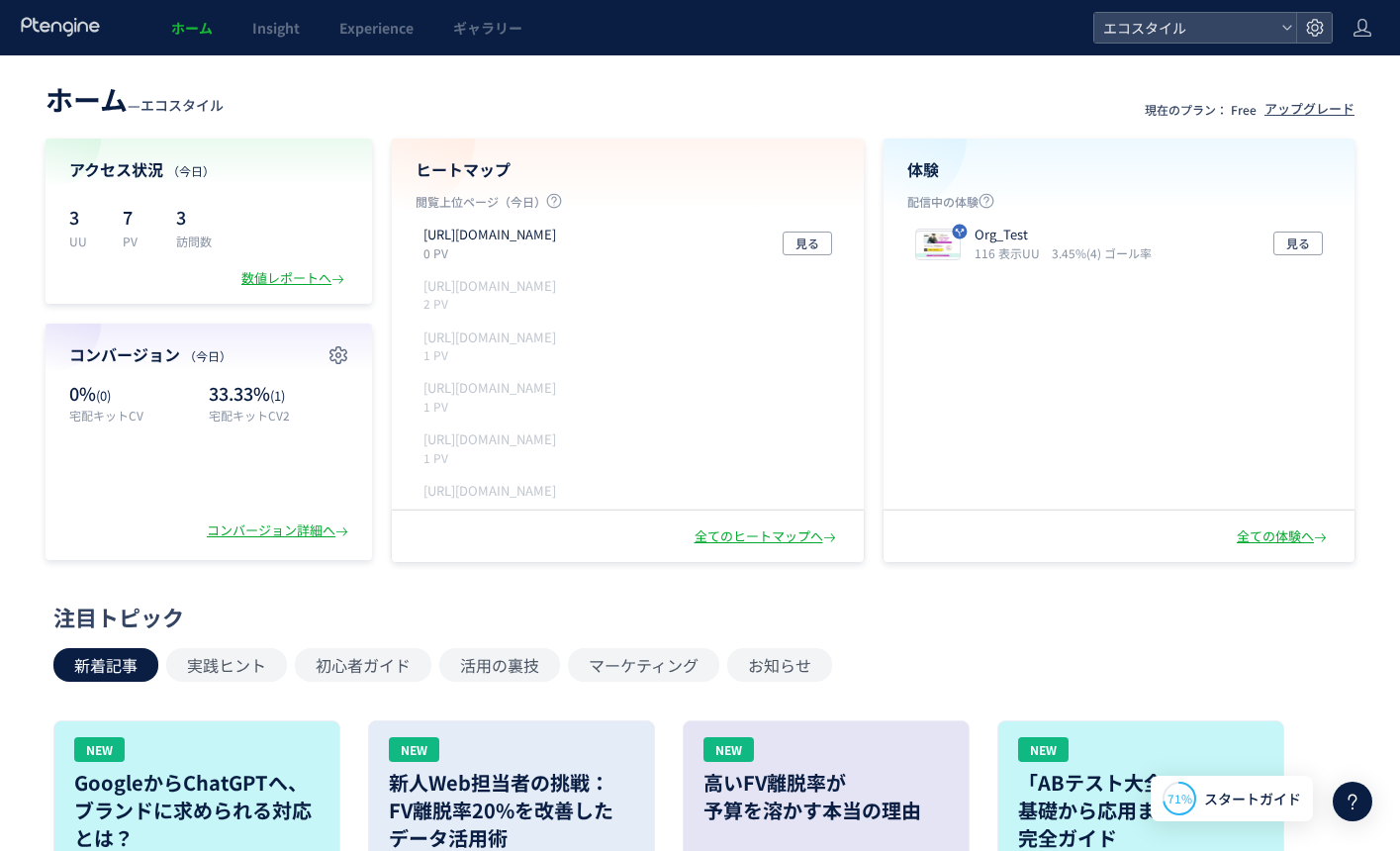 scroll, scrollTop: 0, scrollLeft: 0, axis: both 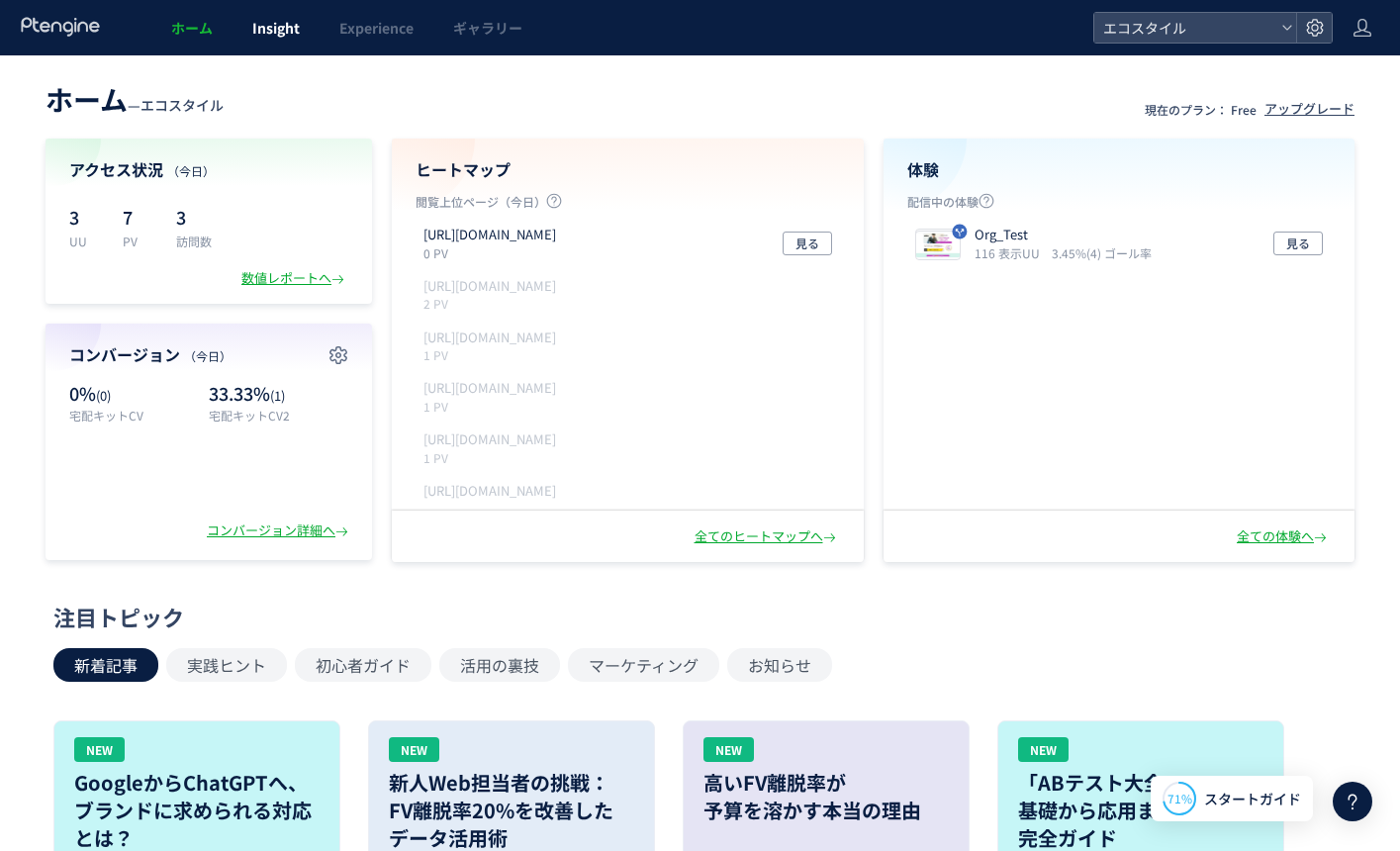click on "Insight" at bounding box center (276, 28) 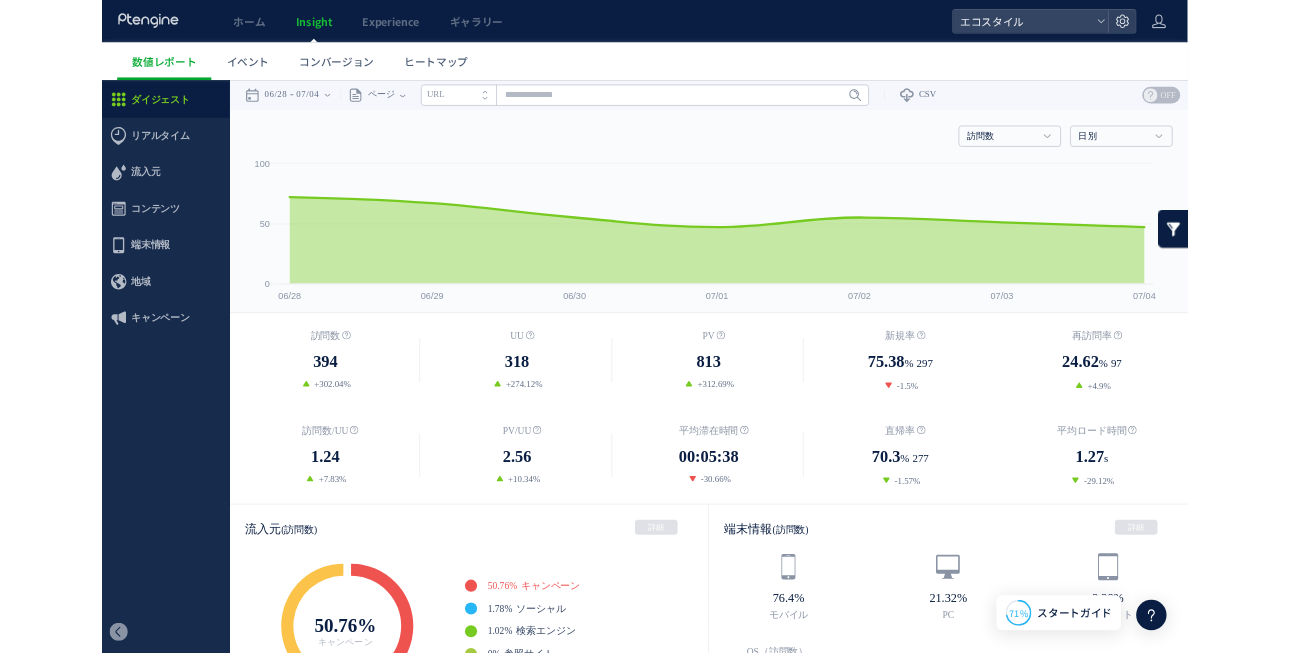 scroll, scrollTop: 0, scrollLeft: 0, axis: both 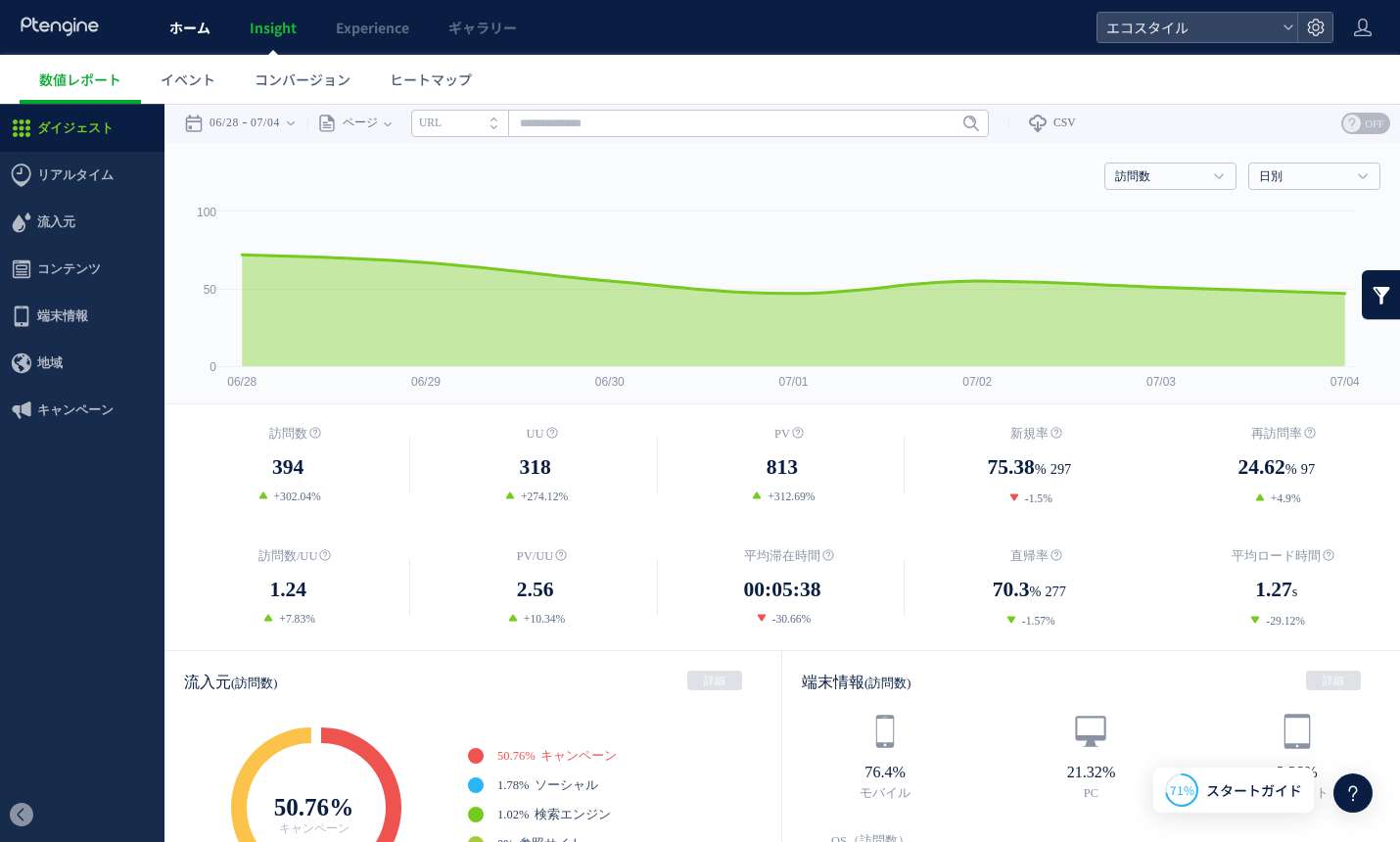 click on "ホーム" at bounding box center [190, 27] 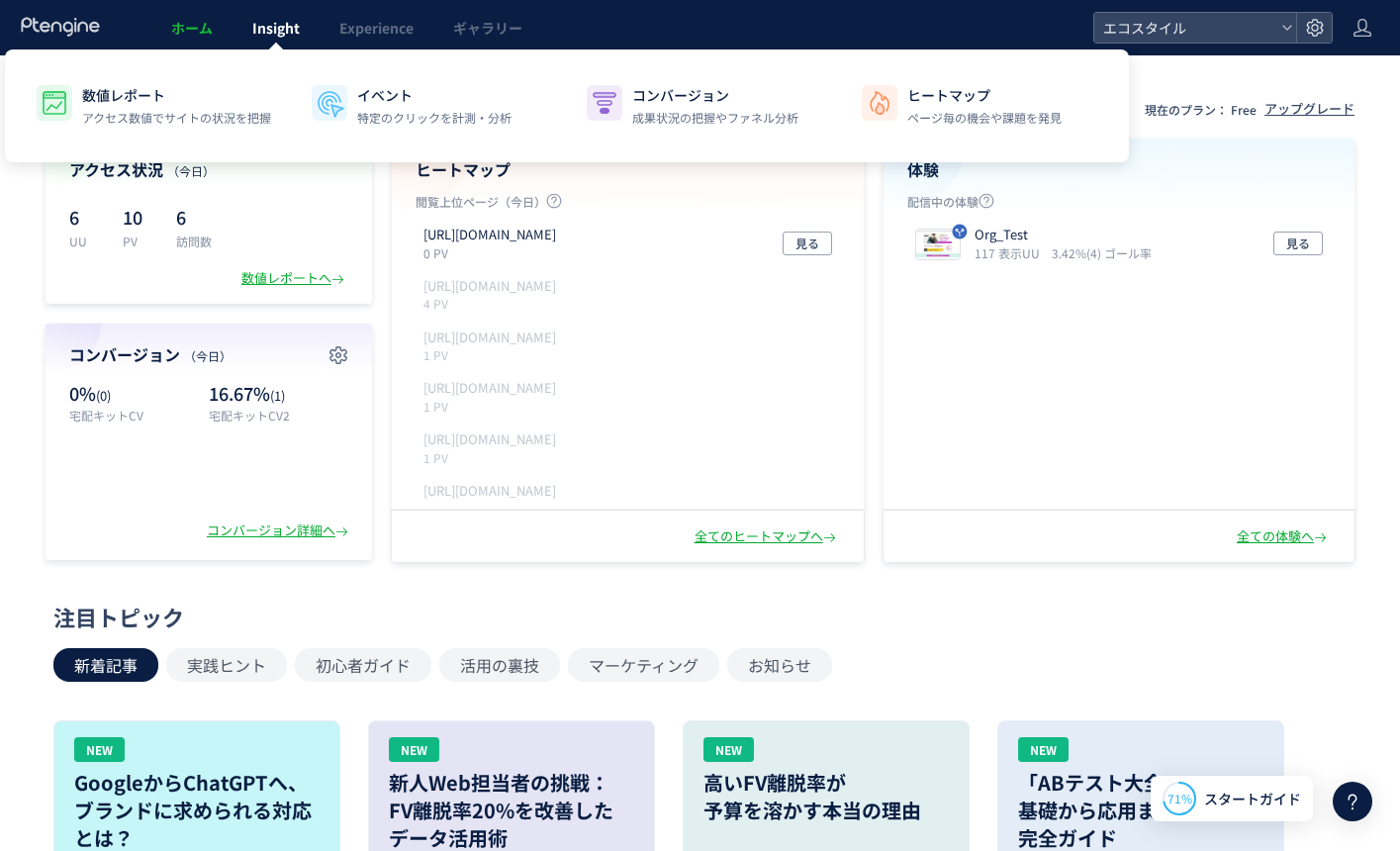 click on "Insight" 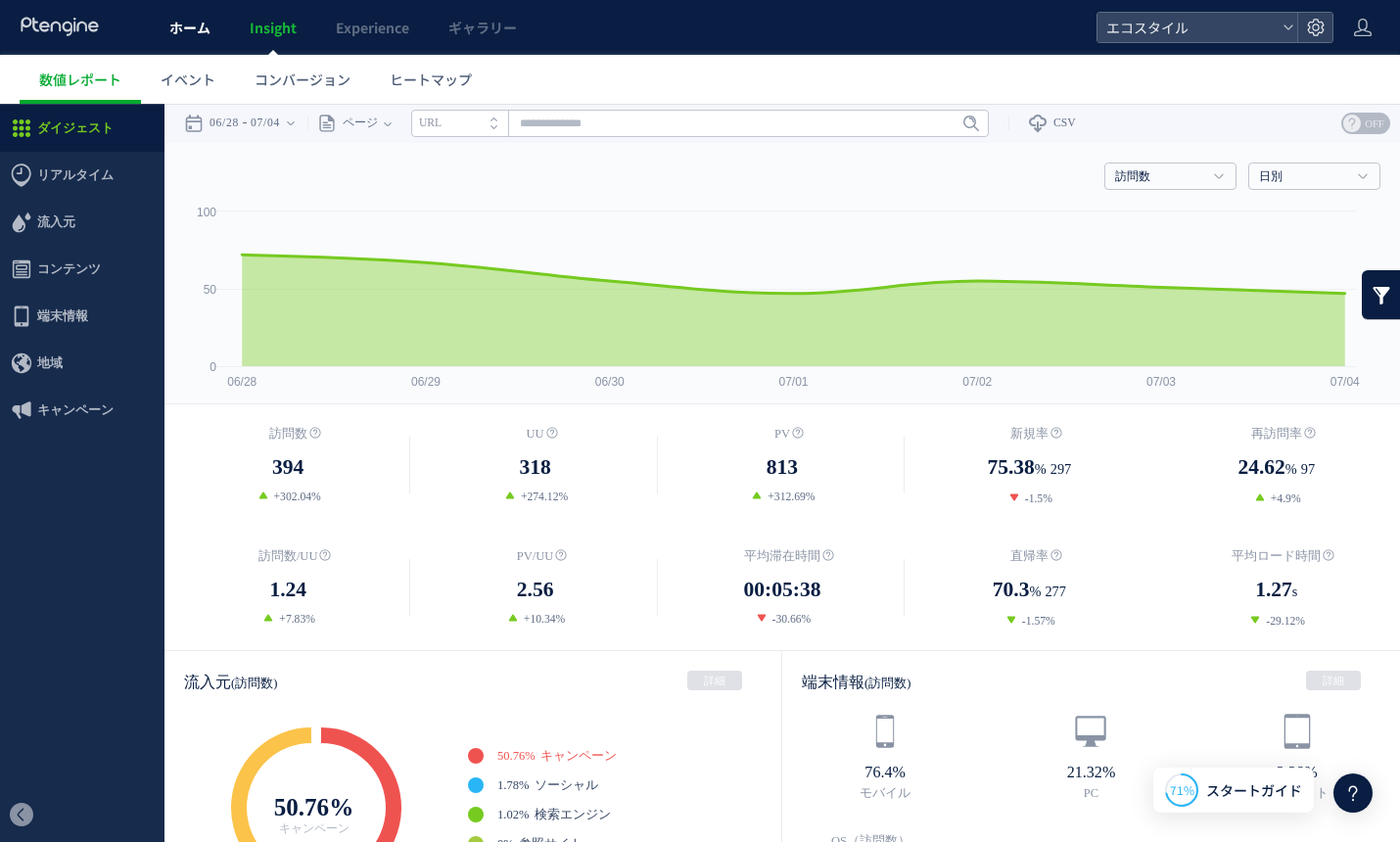 click on "ホーム" at bounding box center (190, 27) 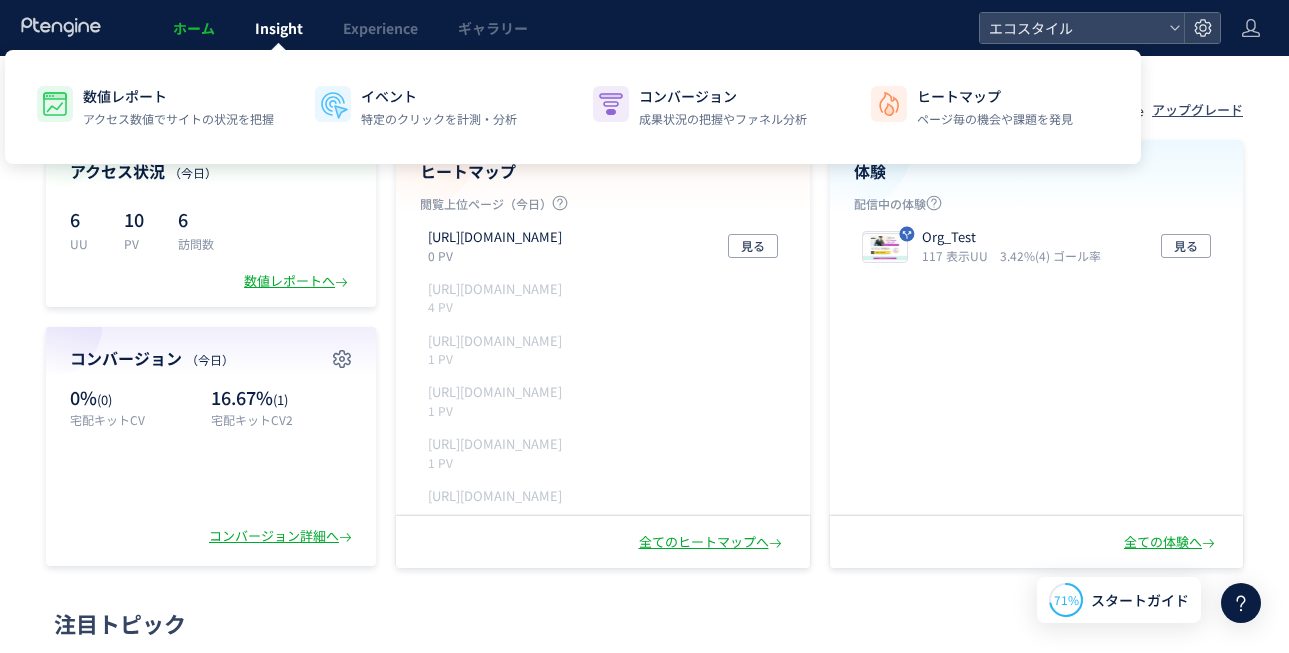 click on "Insight" at bounding box center (279, 28) 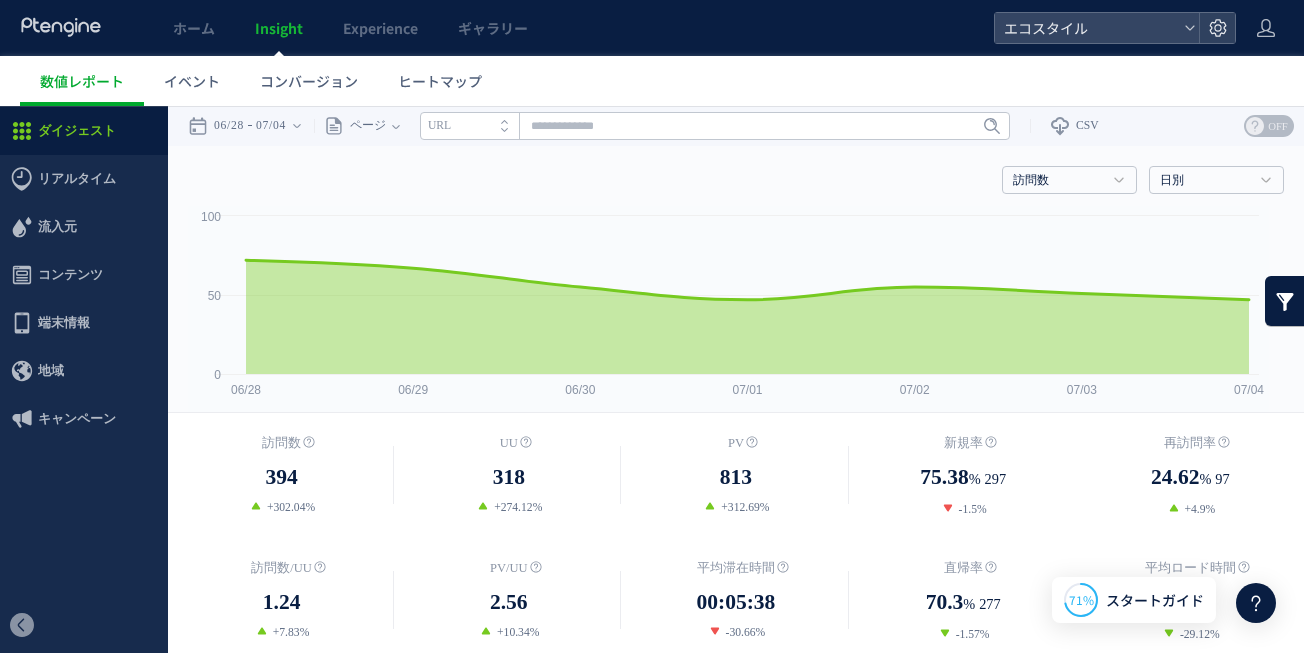click on "ホーム" at bounding box center [194, 28] 